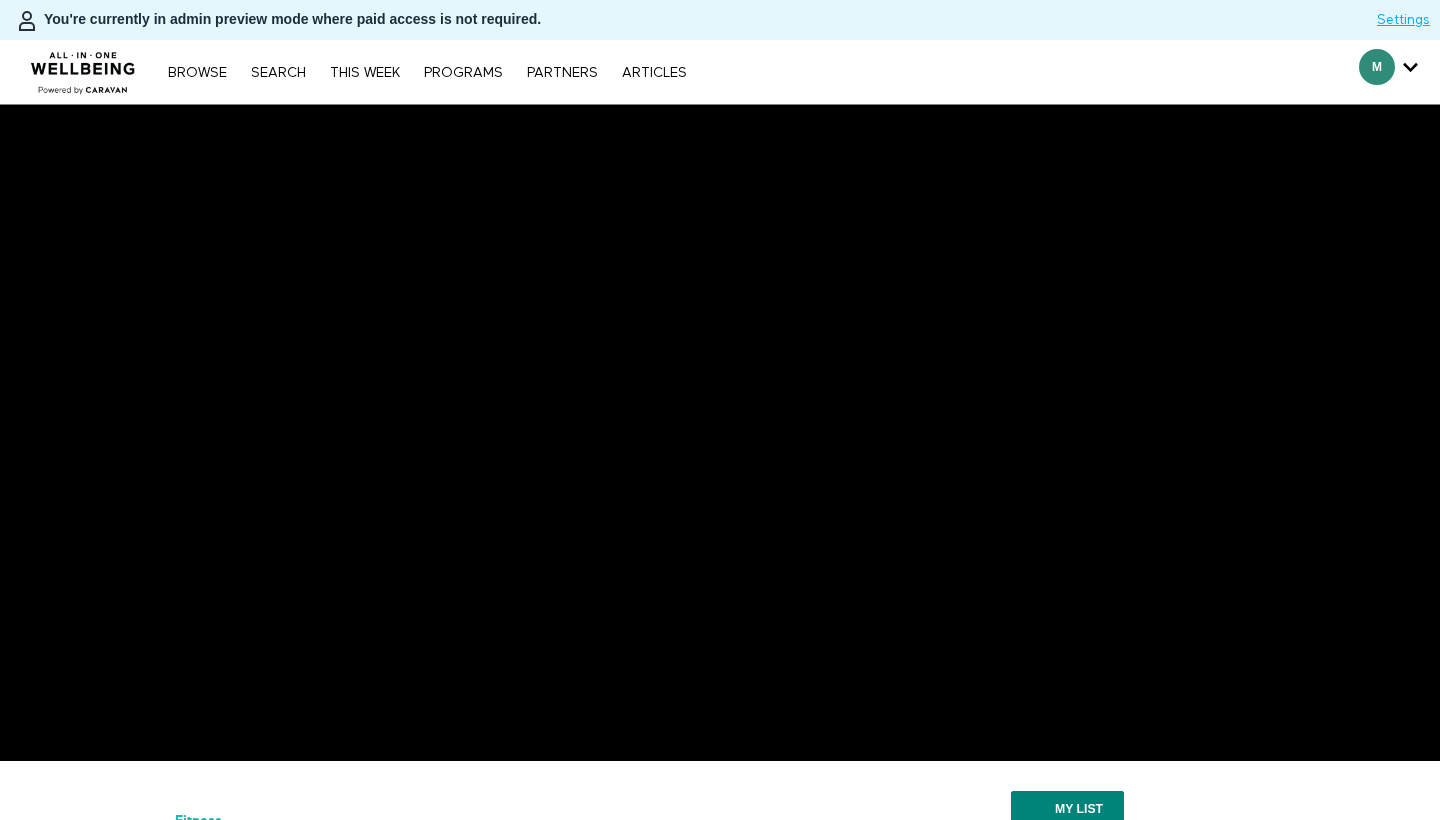 scroll, scrollTop: 278, scrollLeft: 0, axis: vertical 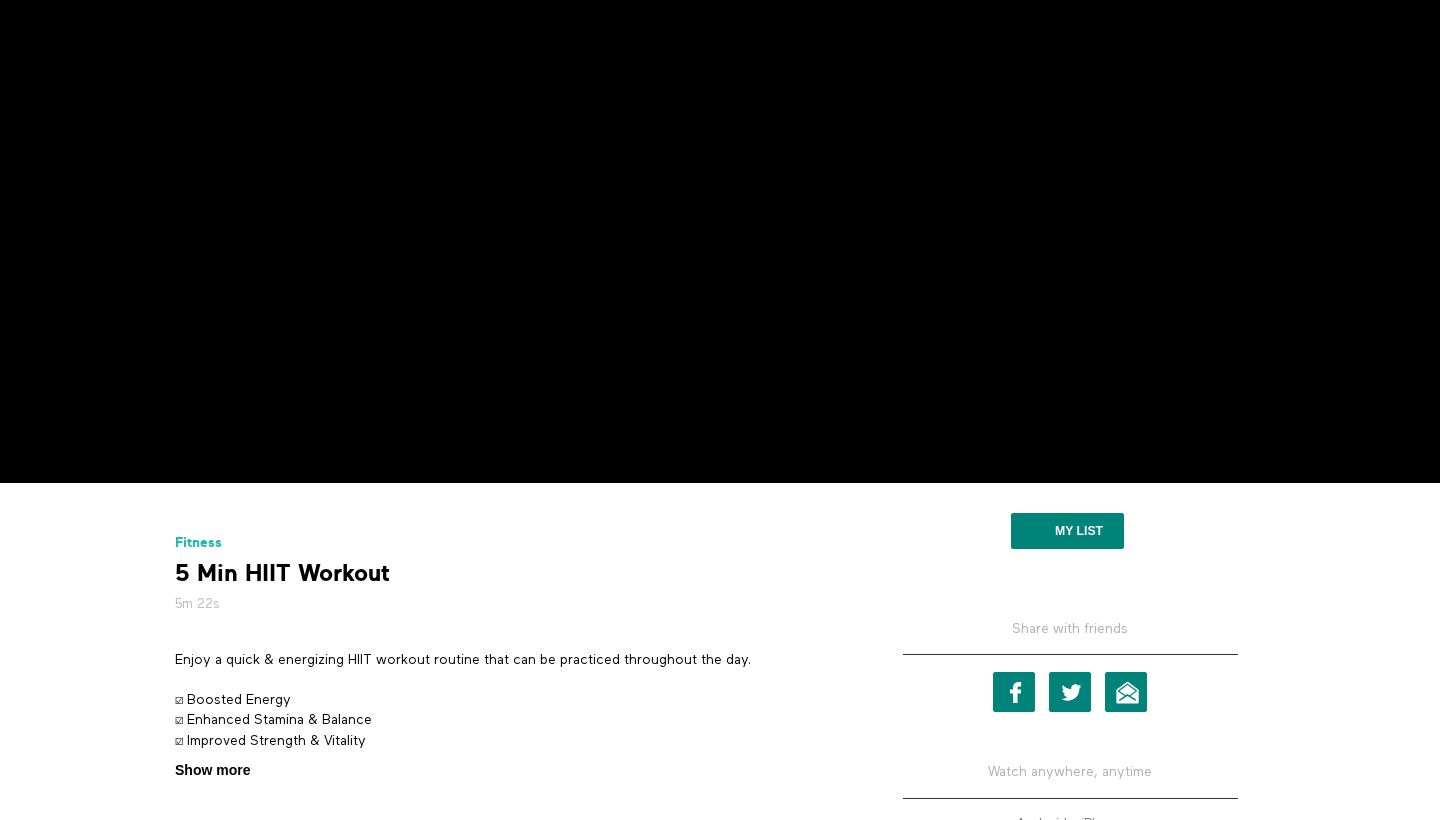 click on "Show more" at bounding box center (212, 770) 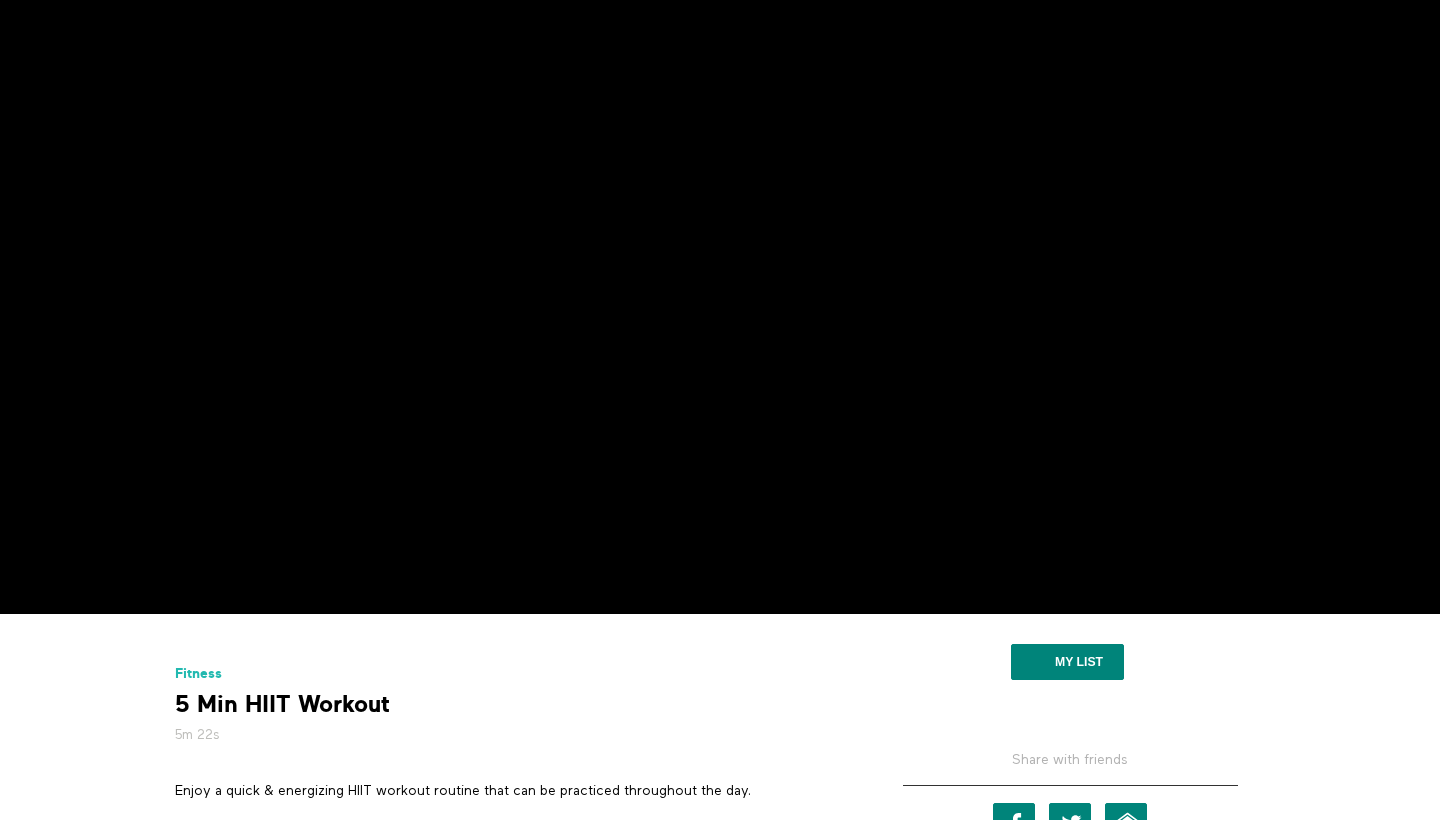 scroll, scrollTop: 0, scrollLeft: 0, axis: both 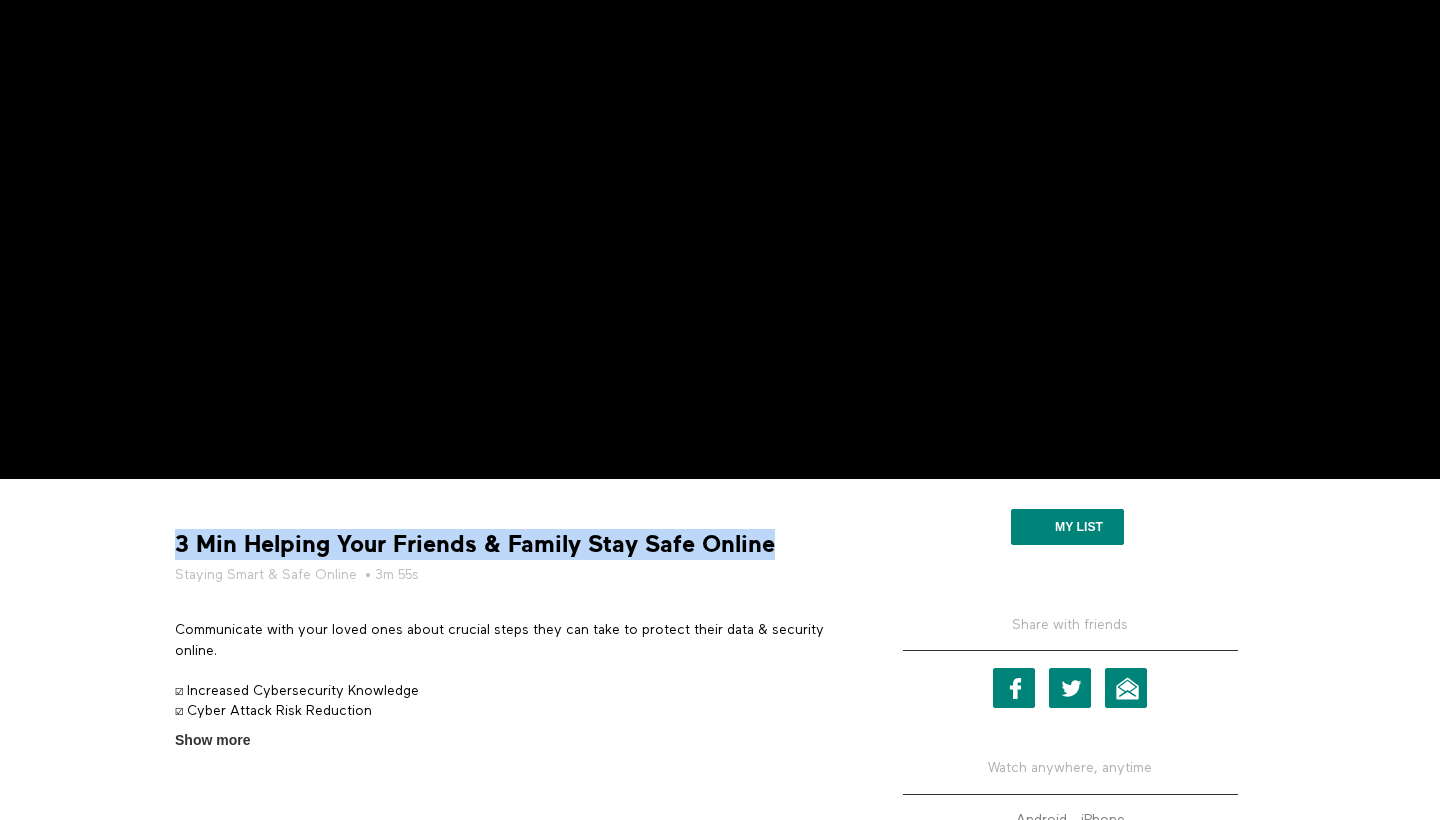 drag, startPoint x: 770, startPoint y: 548, endPoint x: 173, endPoint y: 544, distance: 597.0134 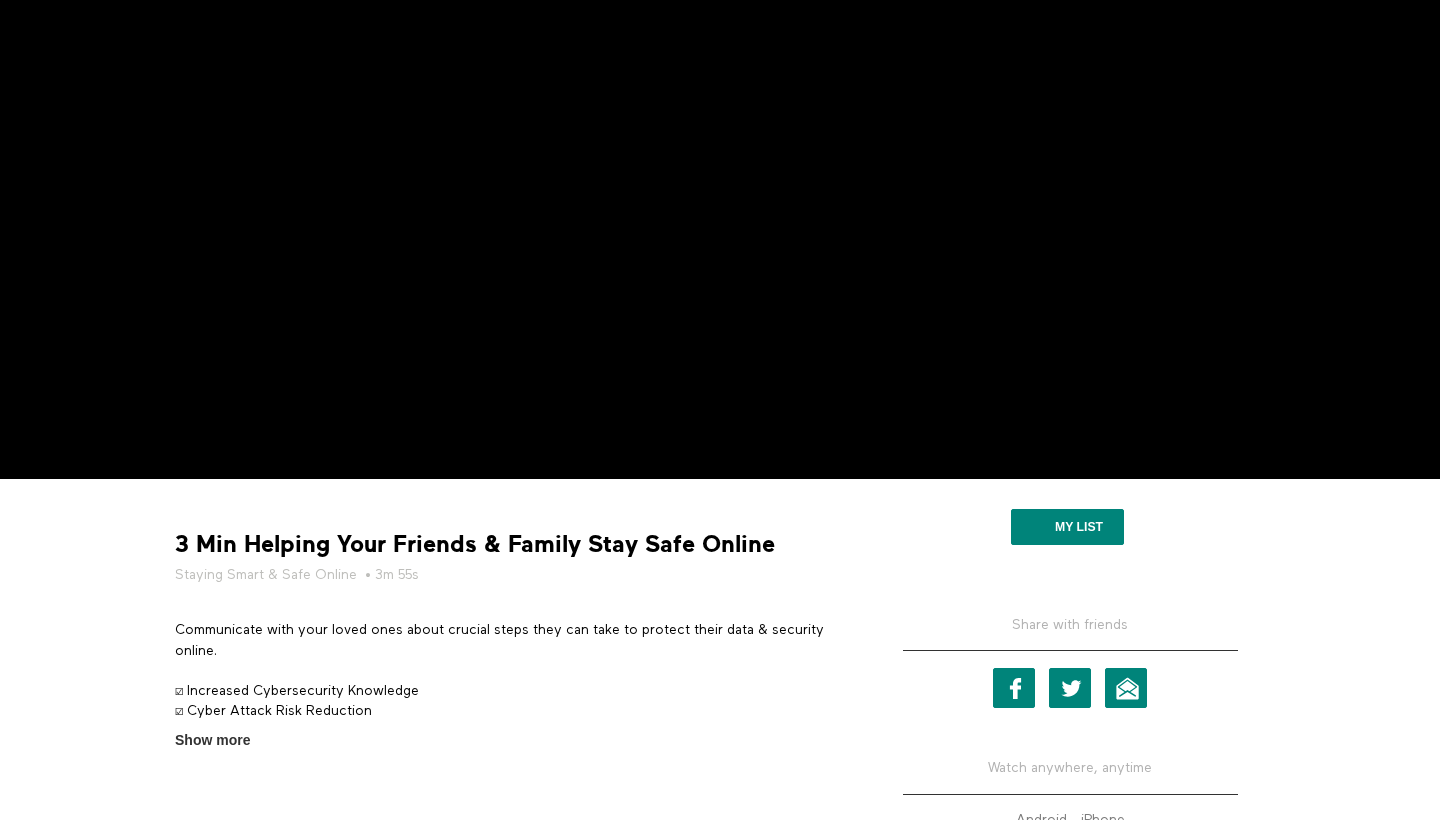 click on "Staying Smart & Safe Online
•
3m 55s" at bounding box center [510, 575] 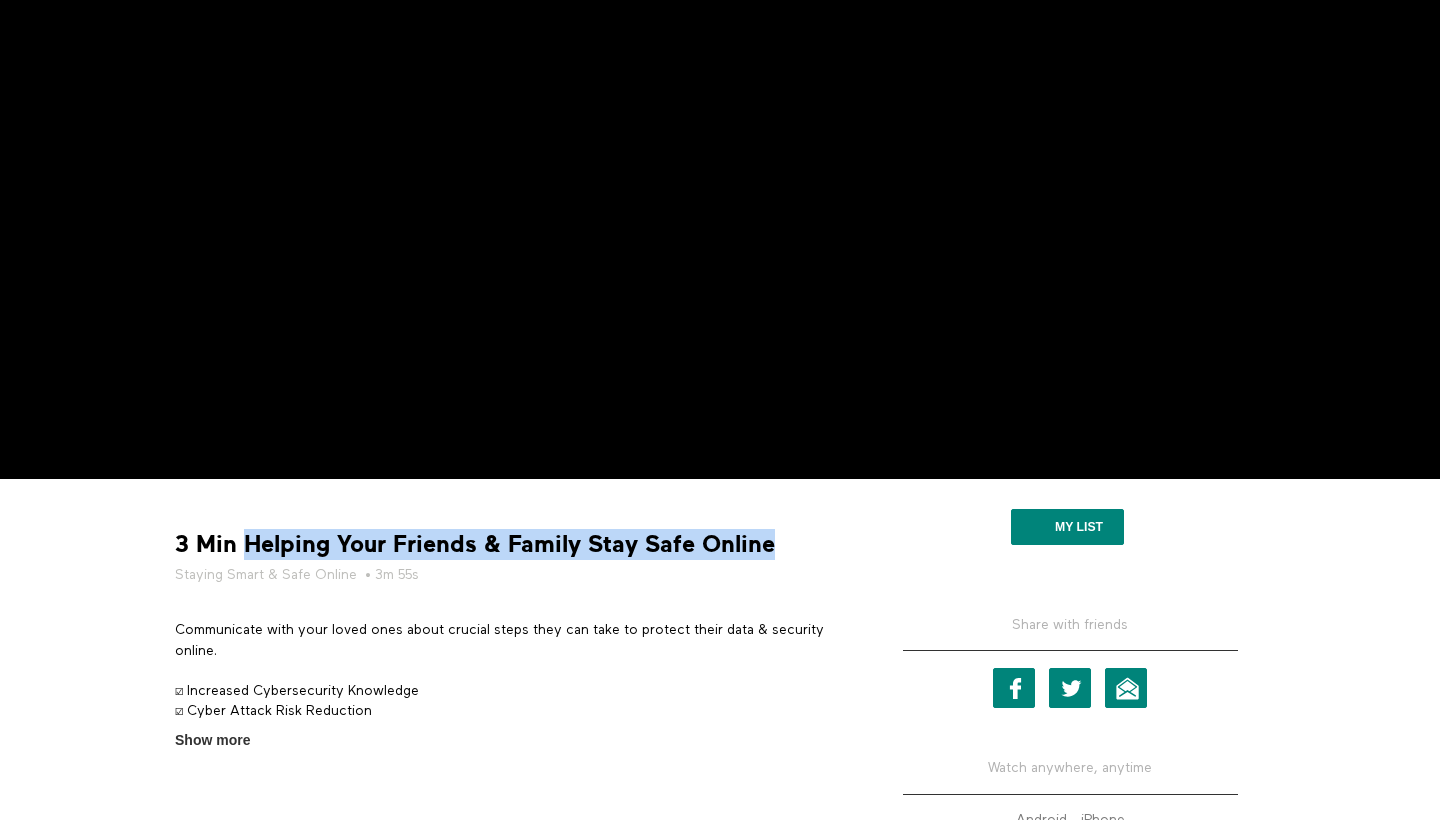 drag, startPoint x: 246, startPoint y: 543, endPoint x: 770, endPoint y: 543, distance: 524 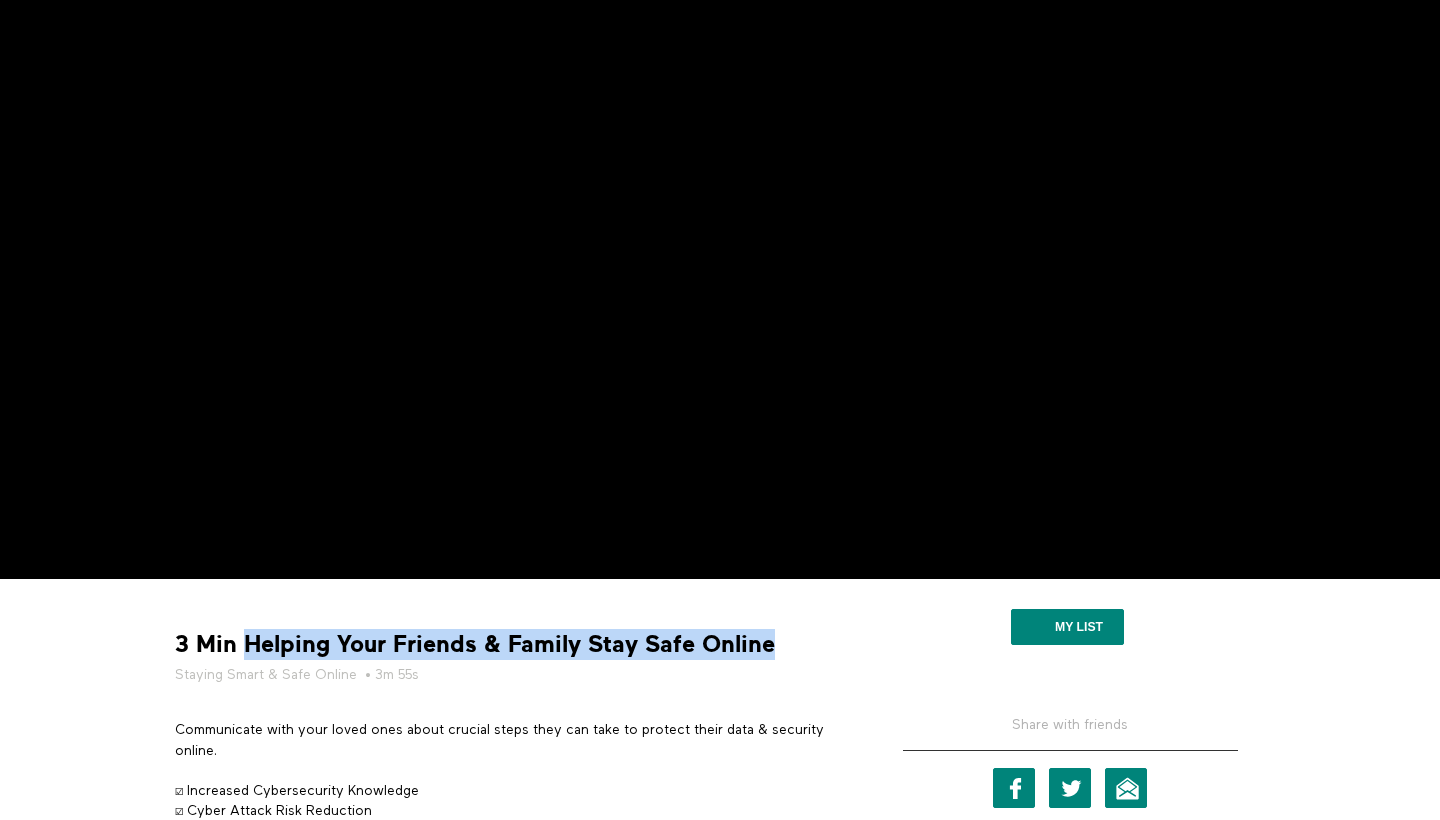 scroll, scrollTop: 74, scrollLeft: 0, axis: vertical 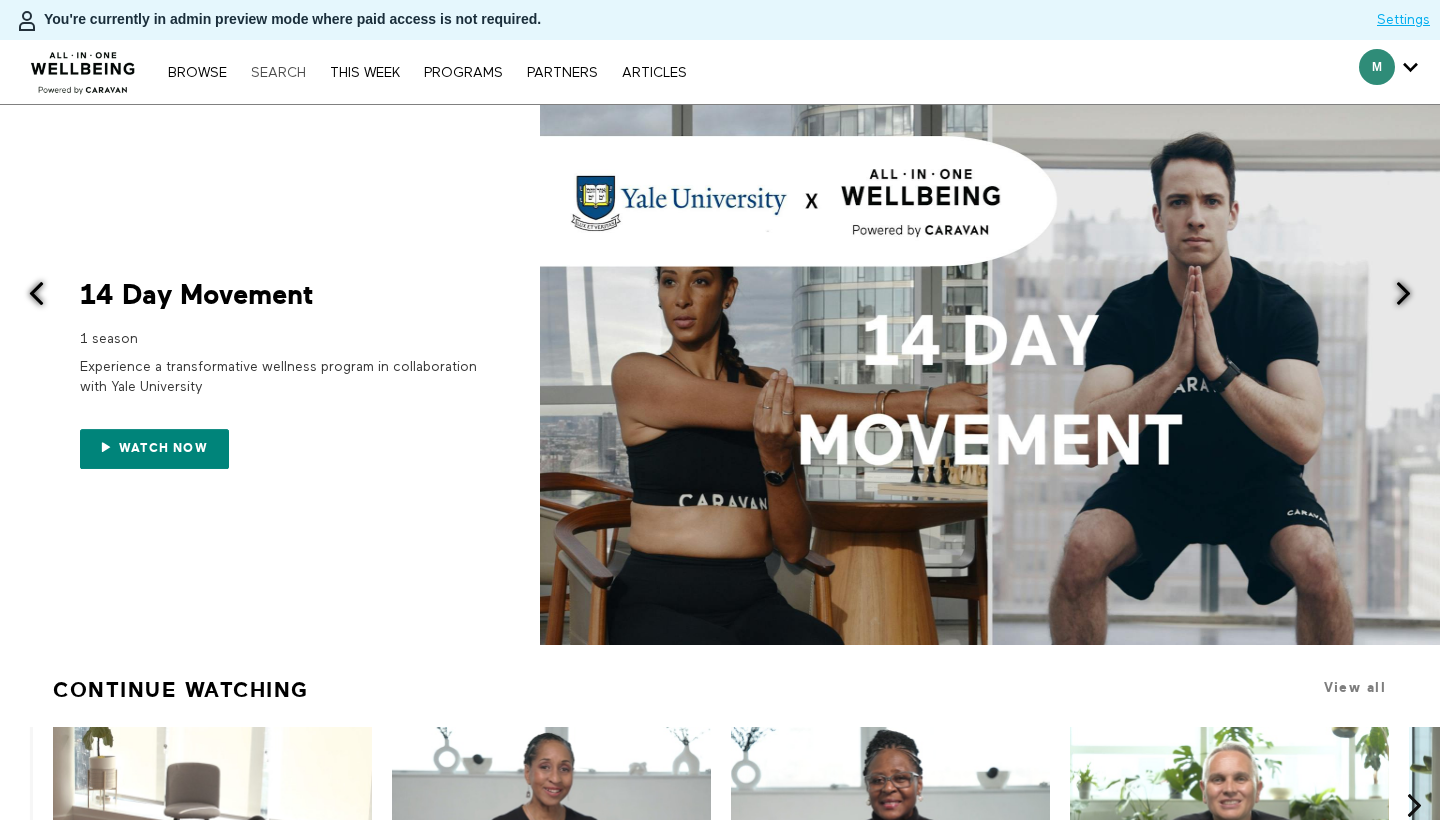click on "Search" at bounding box center (278, 73) 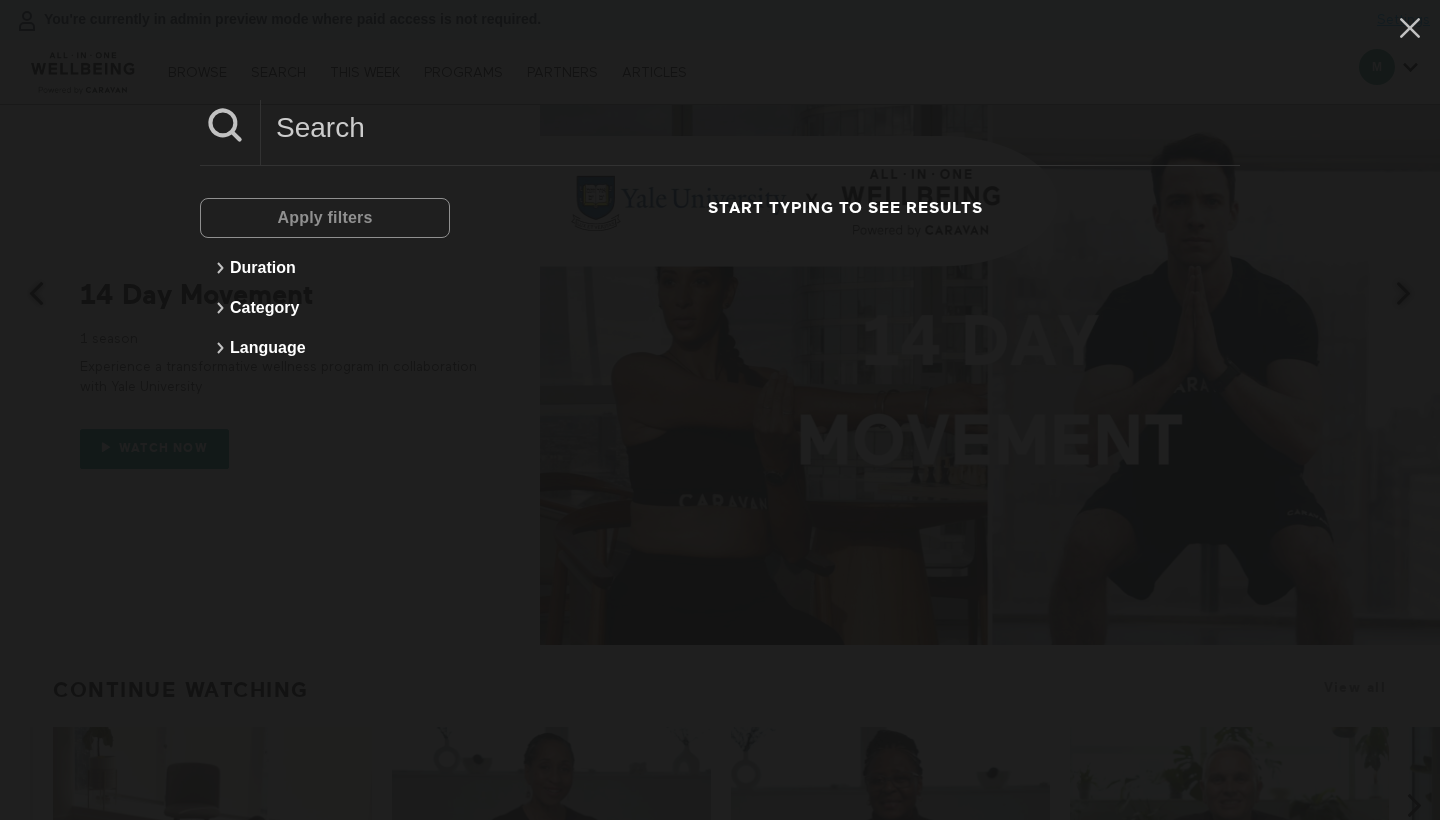 click at bounding box center (750, 127) 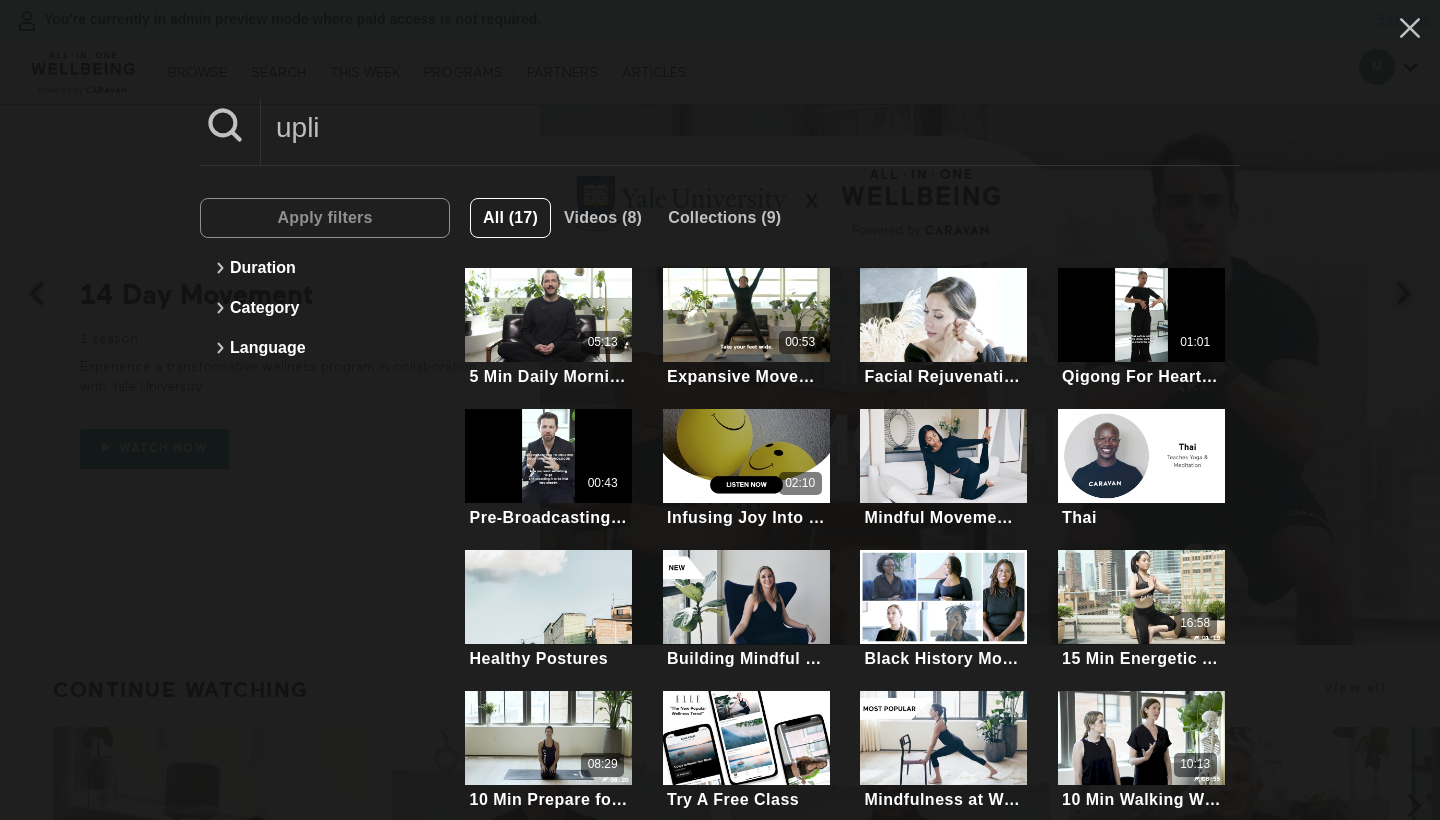 type on "upli" 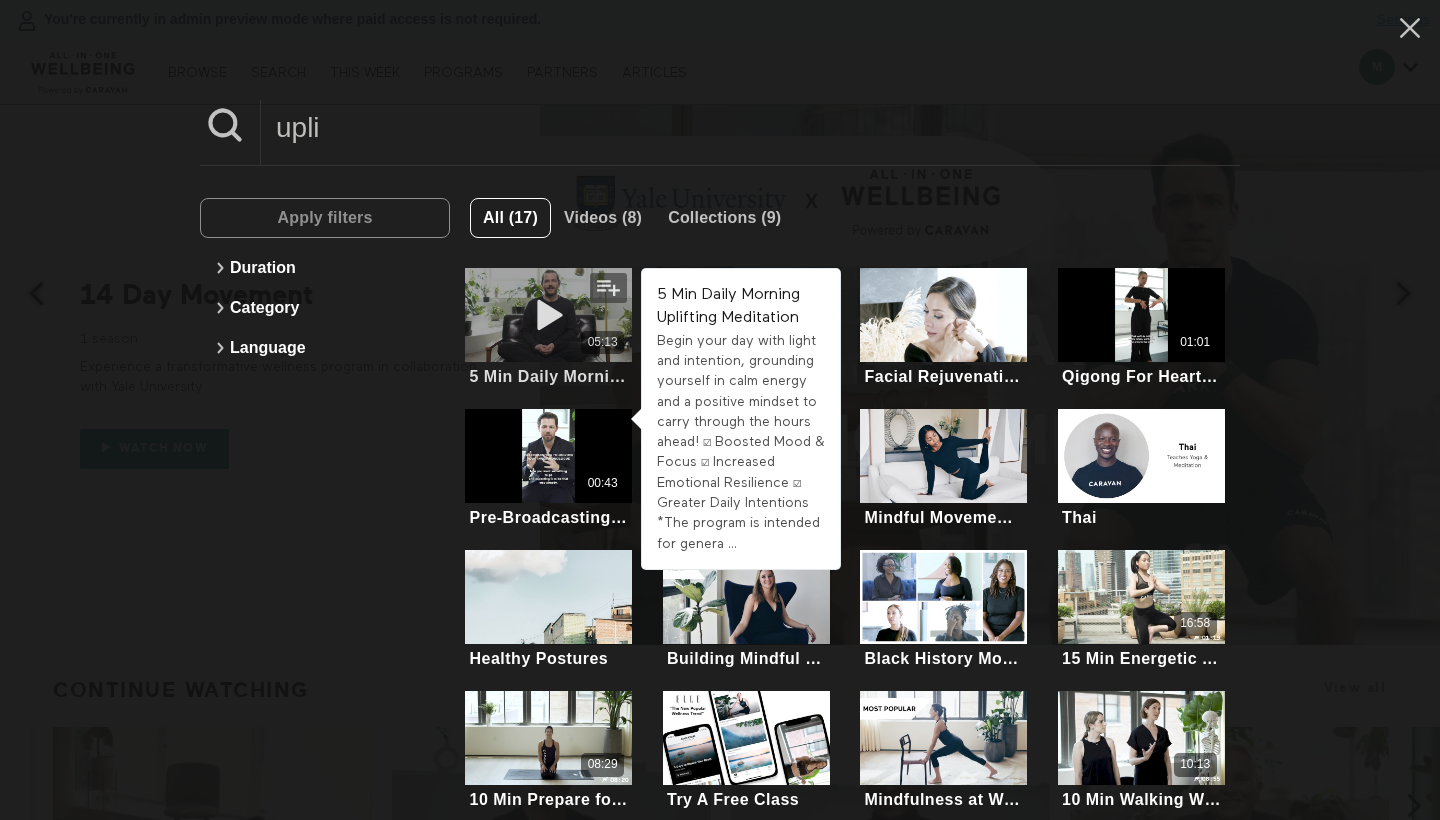 drag, startPoint x: 306, startPoint y: 131, endPoint x: 491, endPoint y: 312, distance: 258.81653 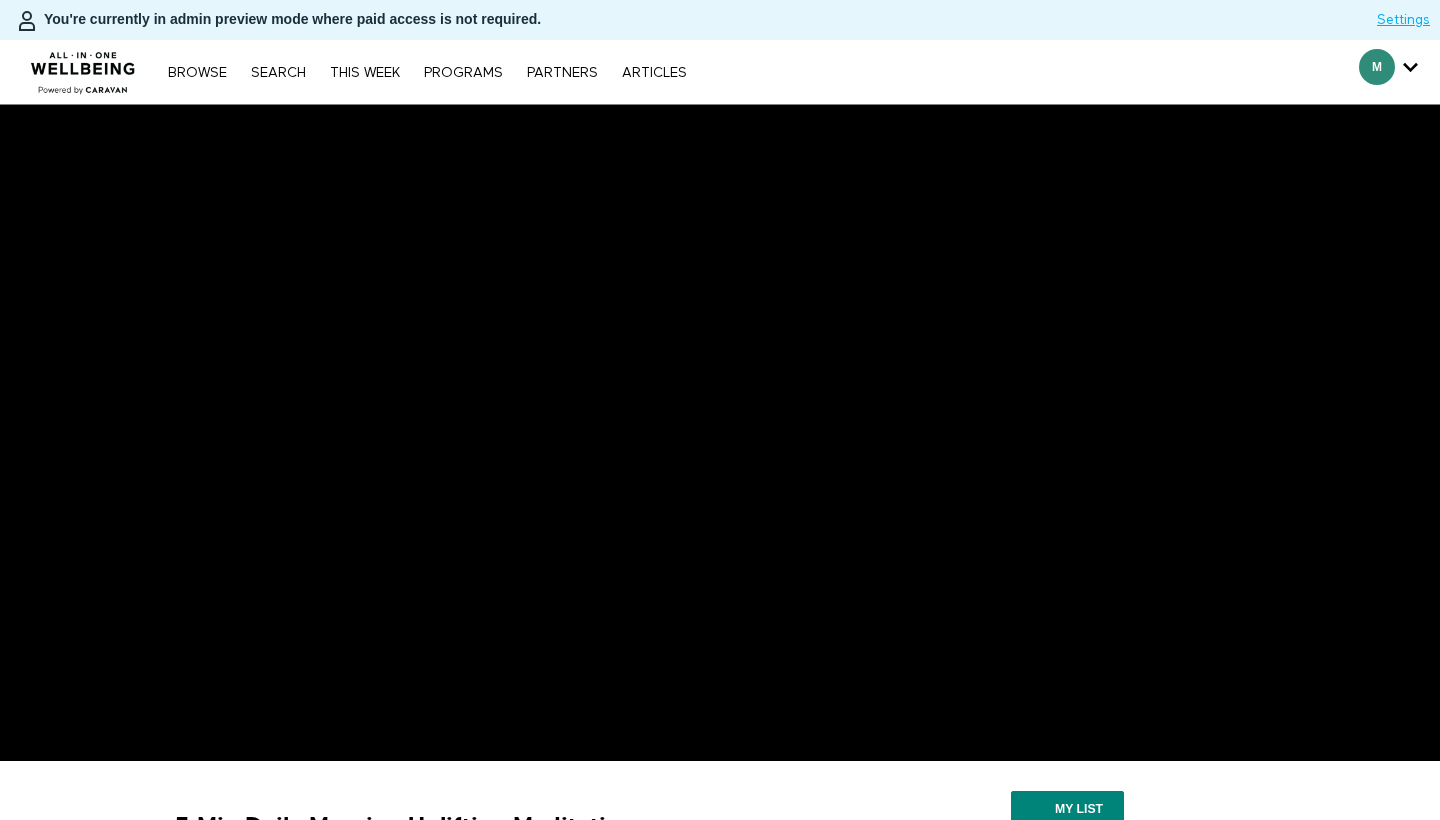 scroll, scrollTop: 0, scrollLeft: 0, axis: both 